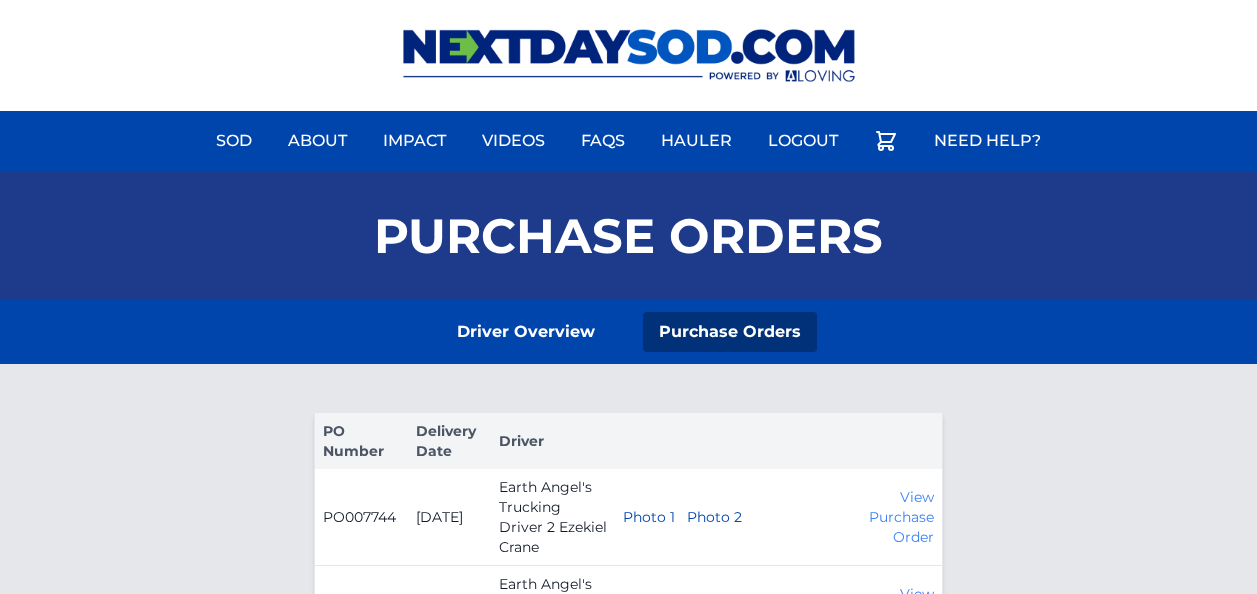 scroll, scrollTop: 2206, scrollLeft: 0, axis: vertical 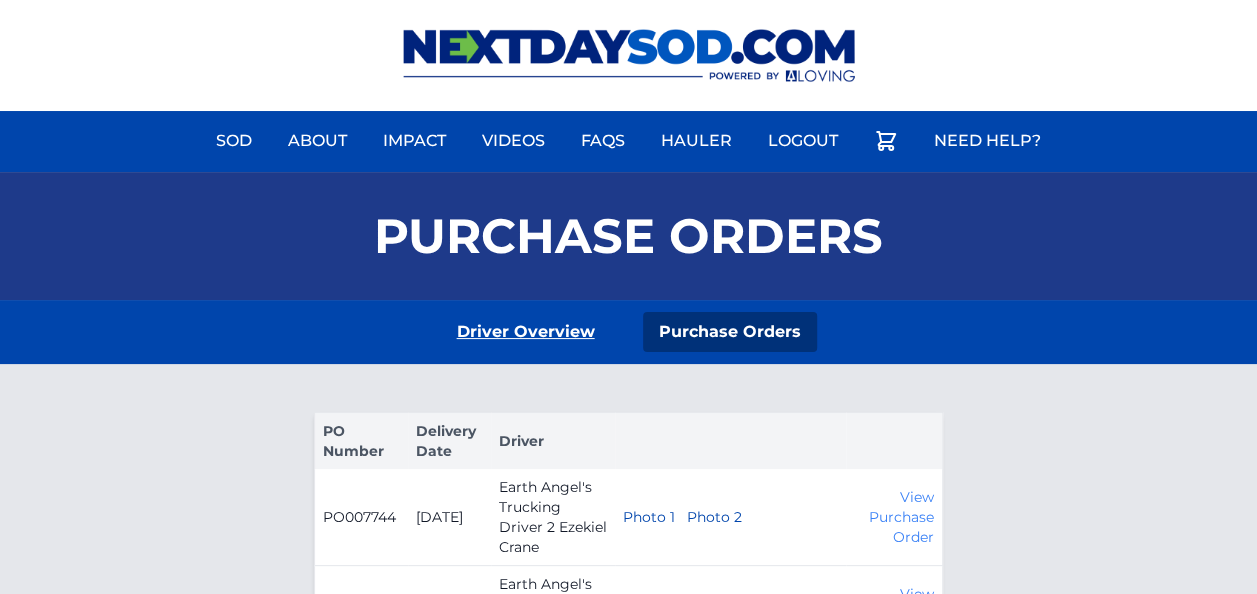 click on "Driver Overview" at bounding box center [526, 332] 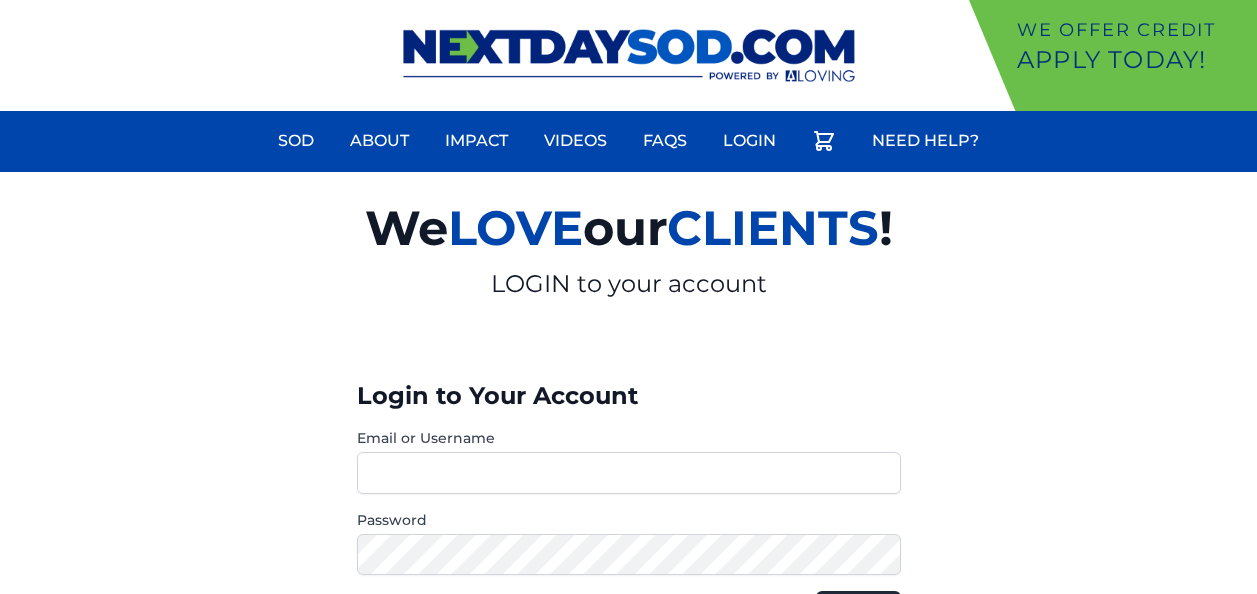 scroll, scrollTop: 0, scrollLeft: 0, axis: both 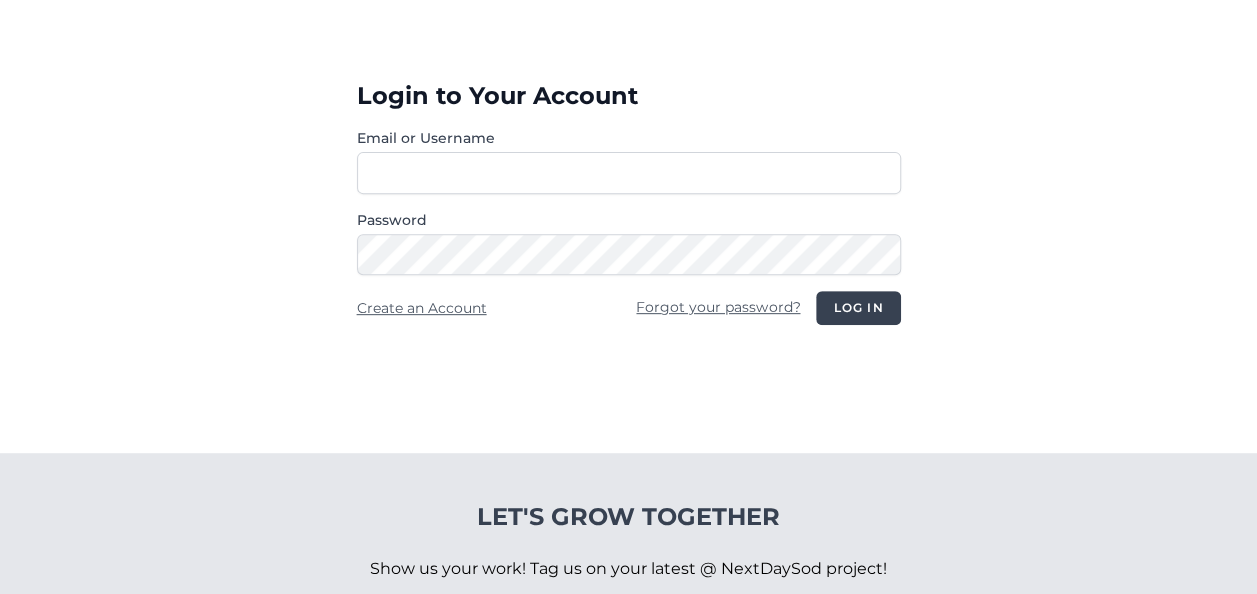 type on "**********" 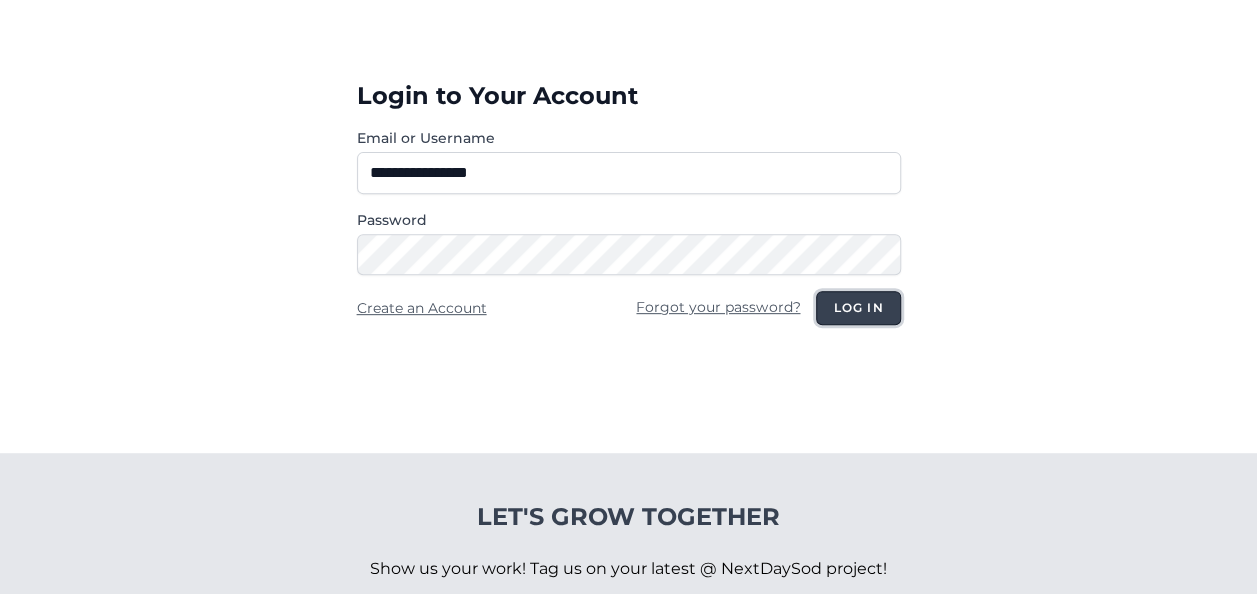 click on "Log in" at bounding box center [858, 308] 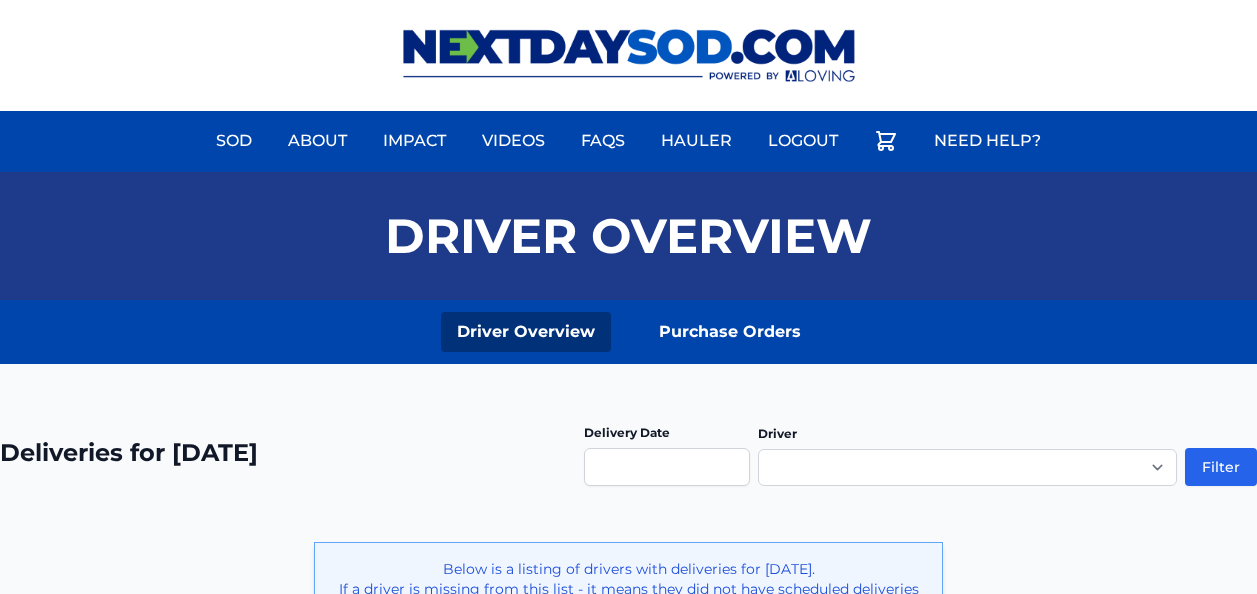 scroll, scrollTop: 0, scrollLeft: 0, axis: both 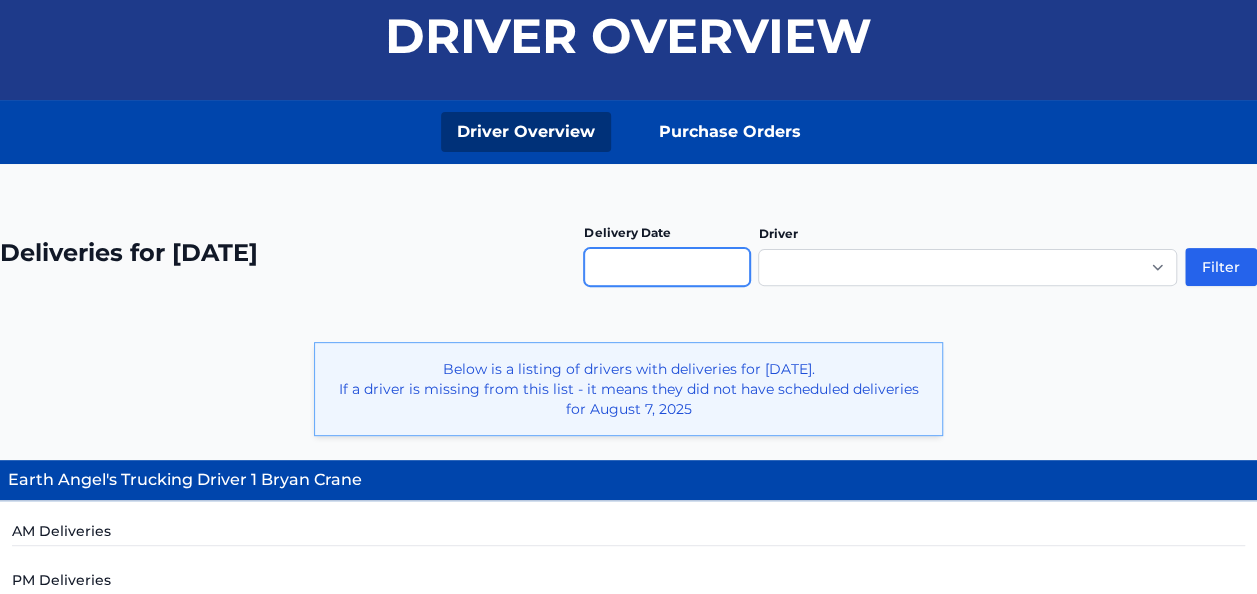 click at bounding box center [667, 267] 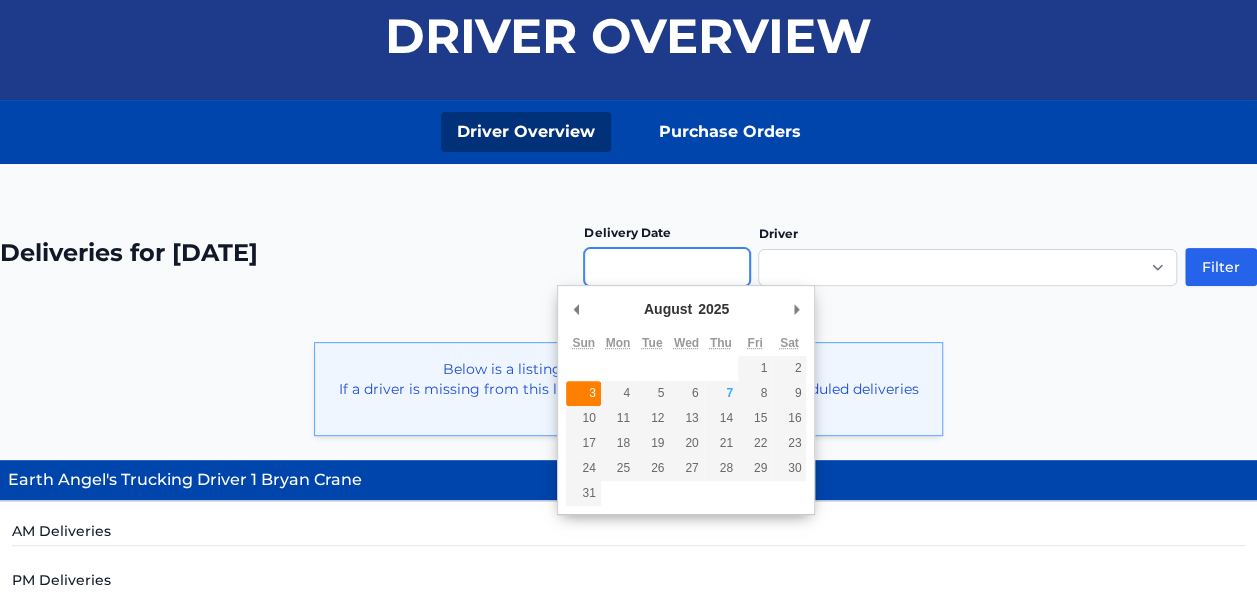 type on "**********" 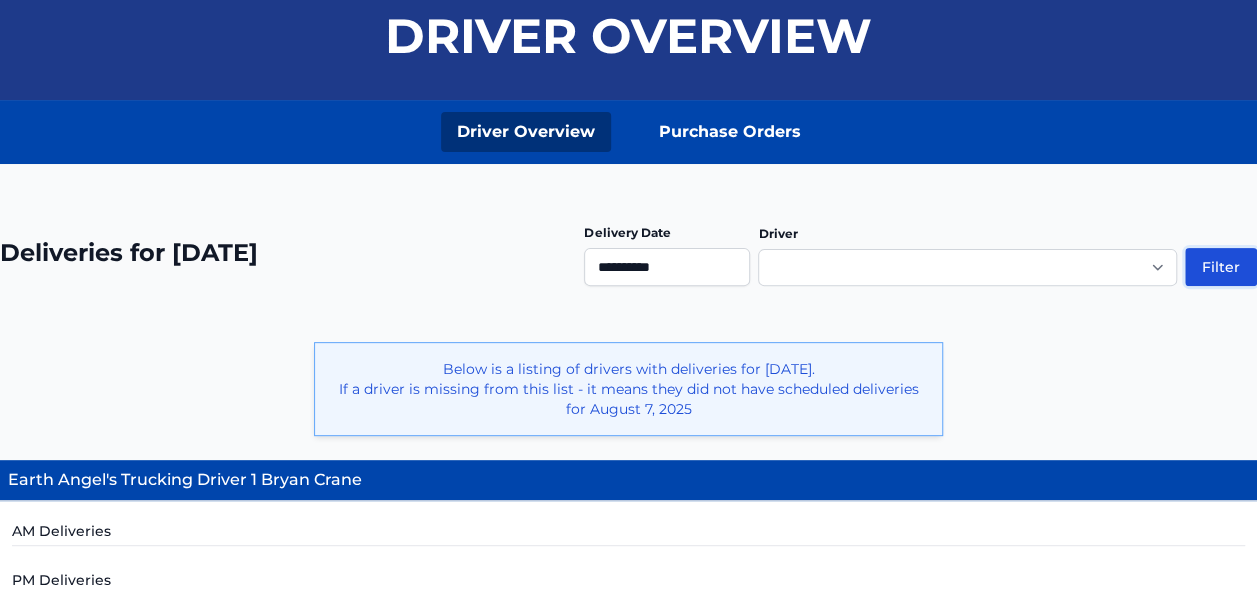 click on "Filter" at bounding box center (1221, 267) 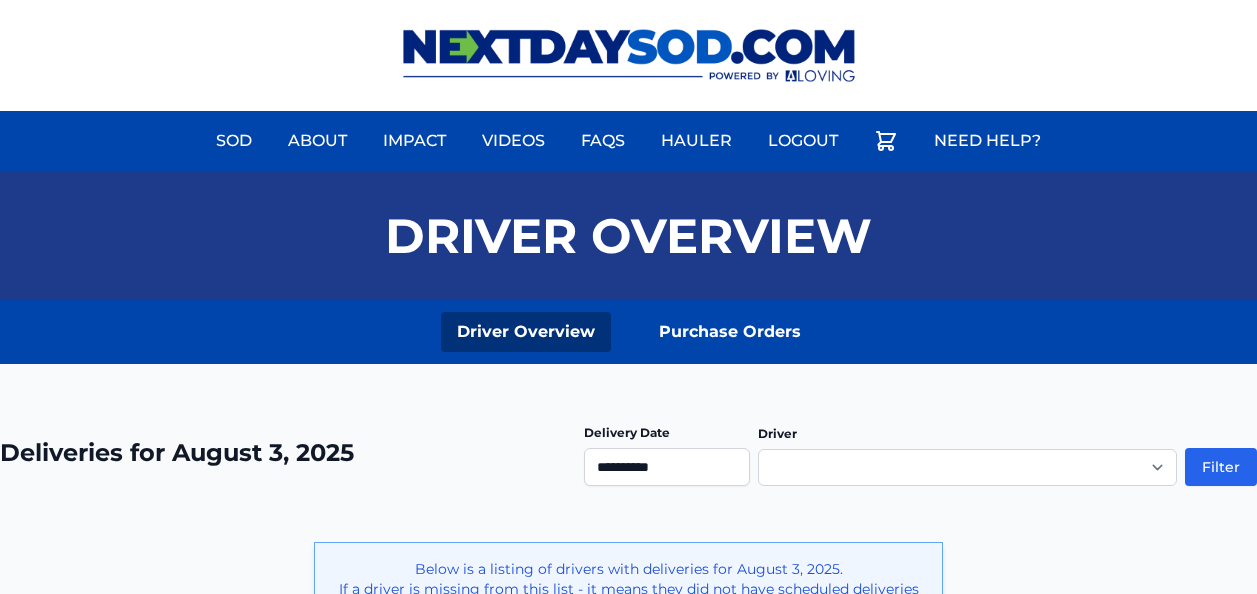 scroll, scrollTop: 0, scrollLeft: 0, axis: both 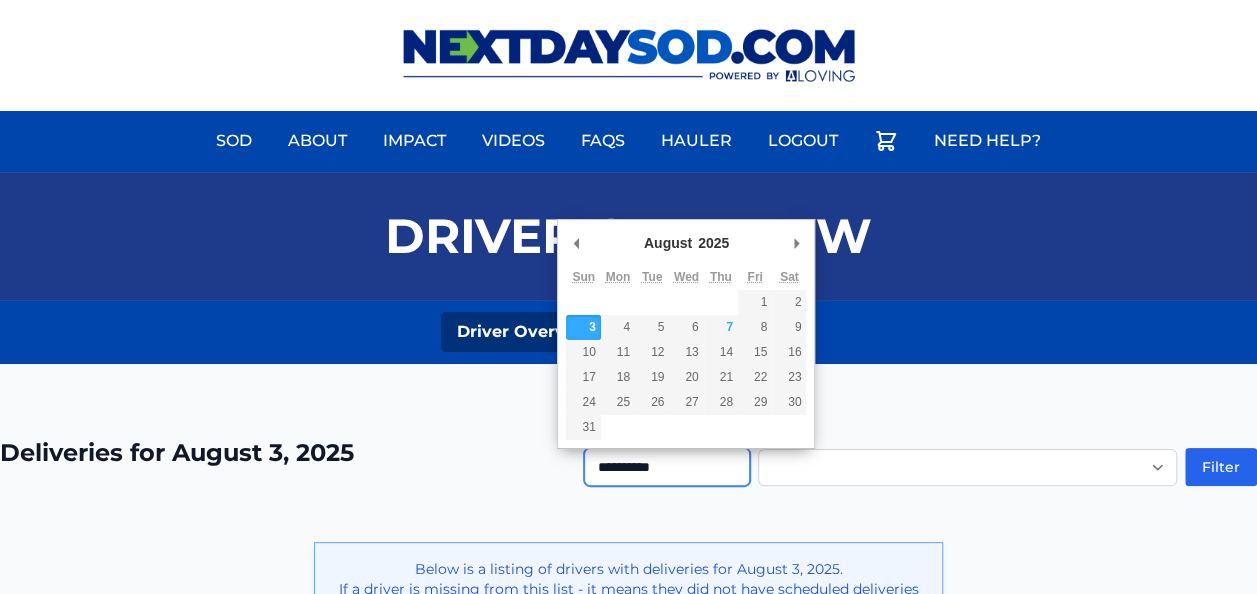 click on "**********" at bounding box center [667, 467] 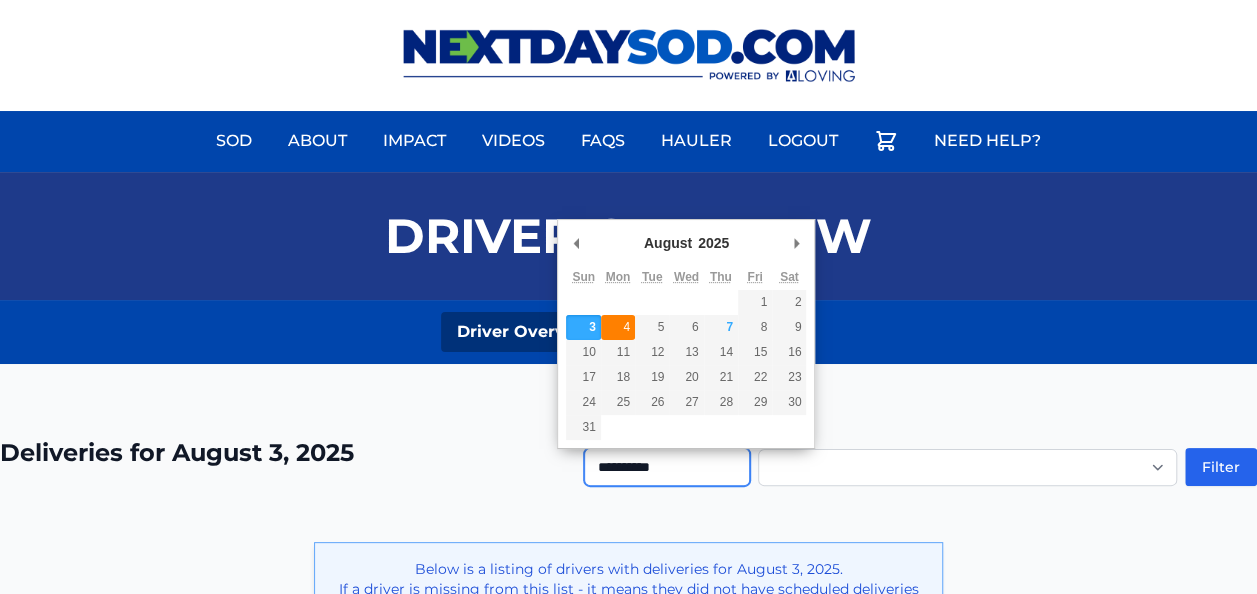 type on "**********" 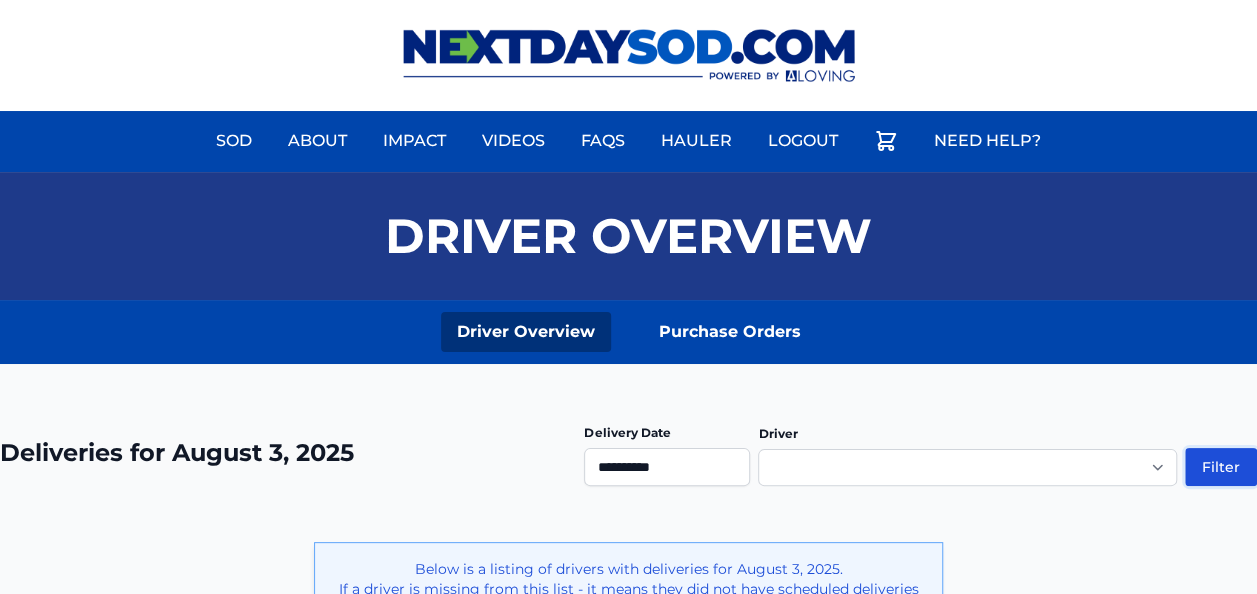 click on "Filter" at bounding box center [1221, 467] 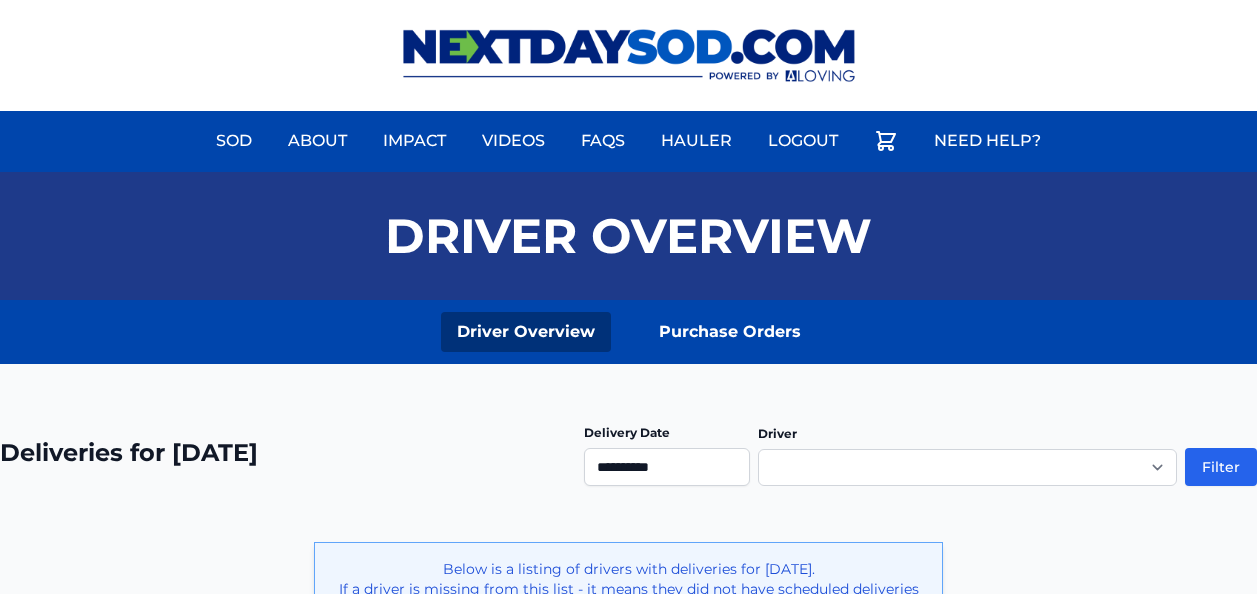 scroll, scrollTop: 0, scrollLeft: 0, axis: both 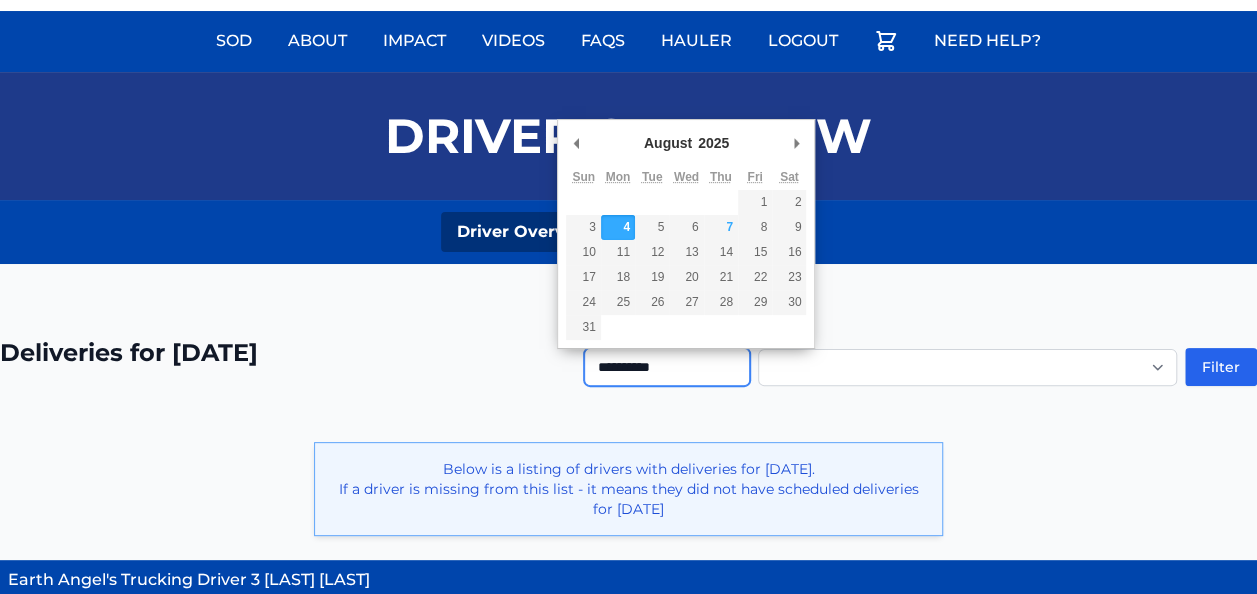 click on "**********" at bounding box center [667, 367] 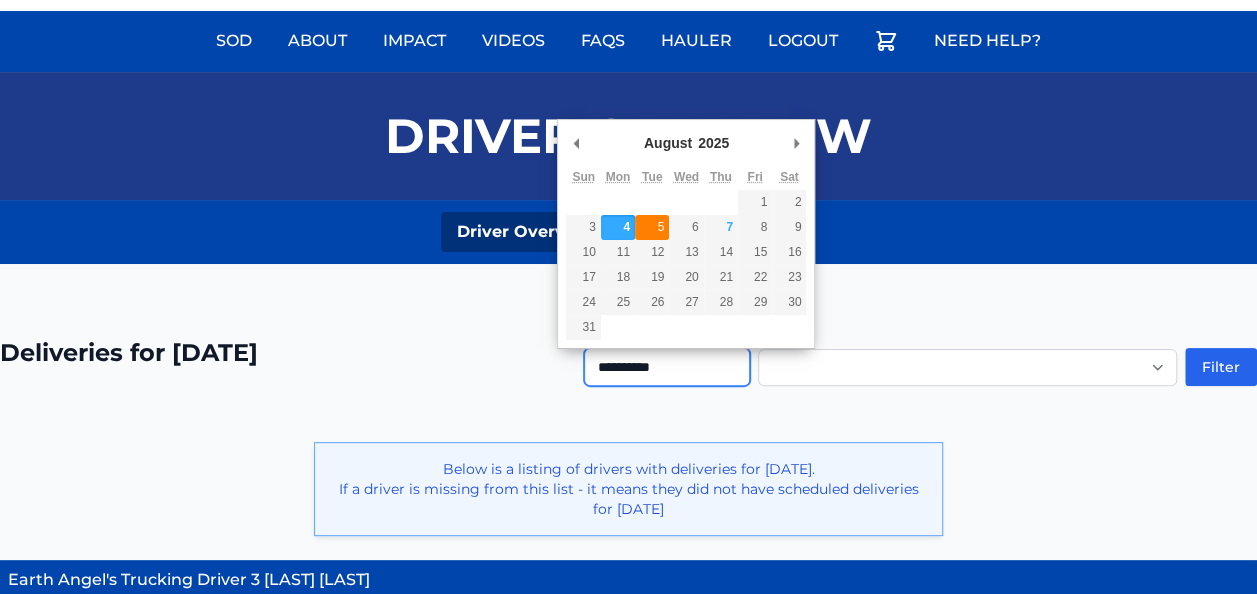 type on "**********" 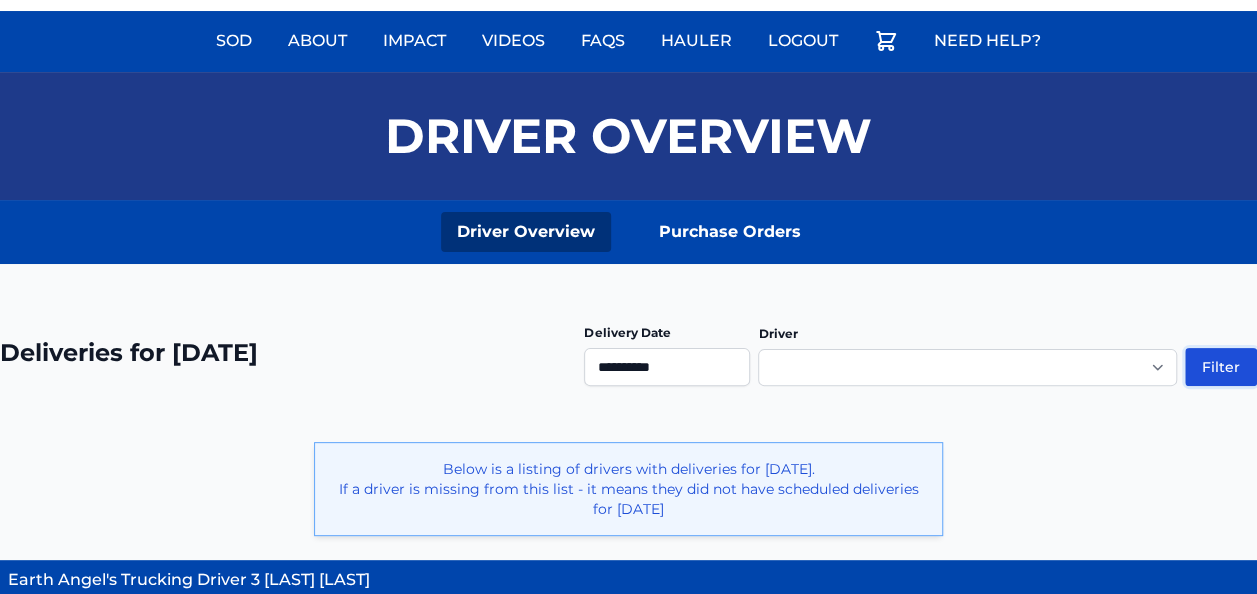 click on "Filter" at bounding box center (1221, 367) 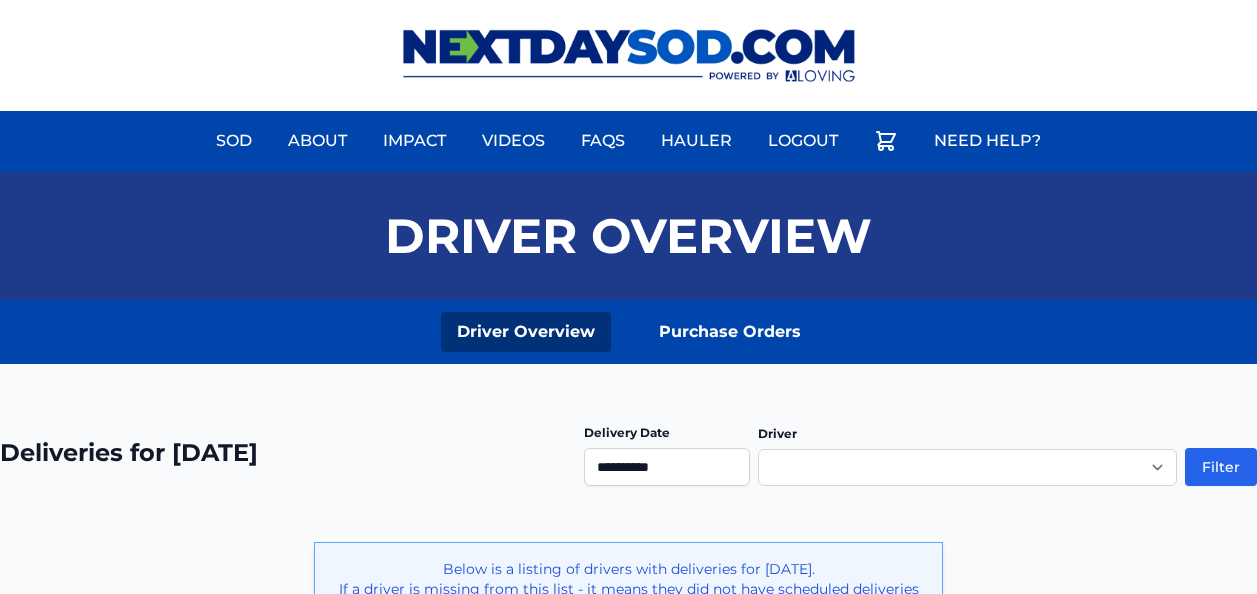 scroll, scrollTop: 0, scrollLeft: 0, axis: both 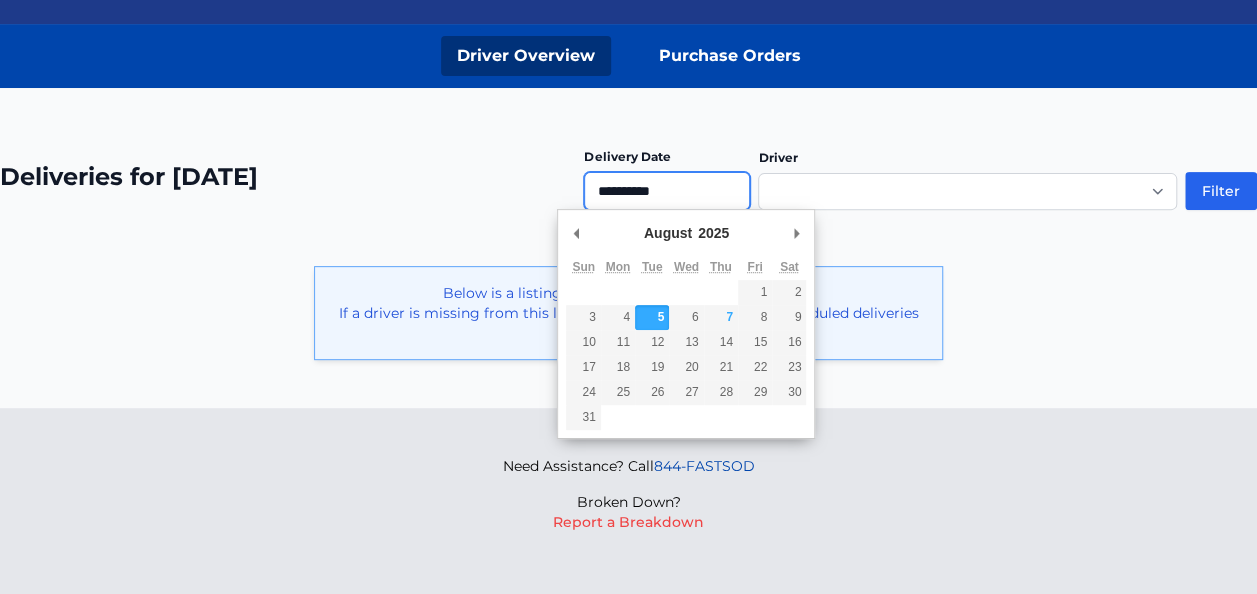 click on "**********" at bounding box center (667, 191) 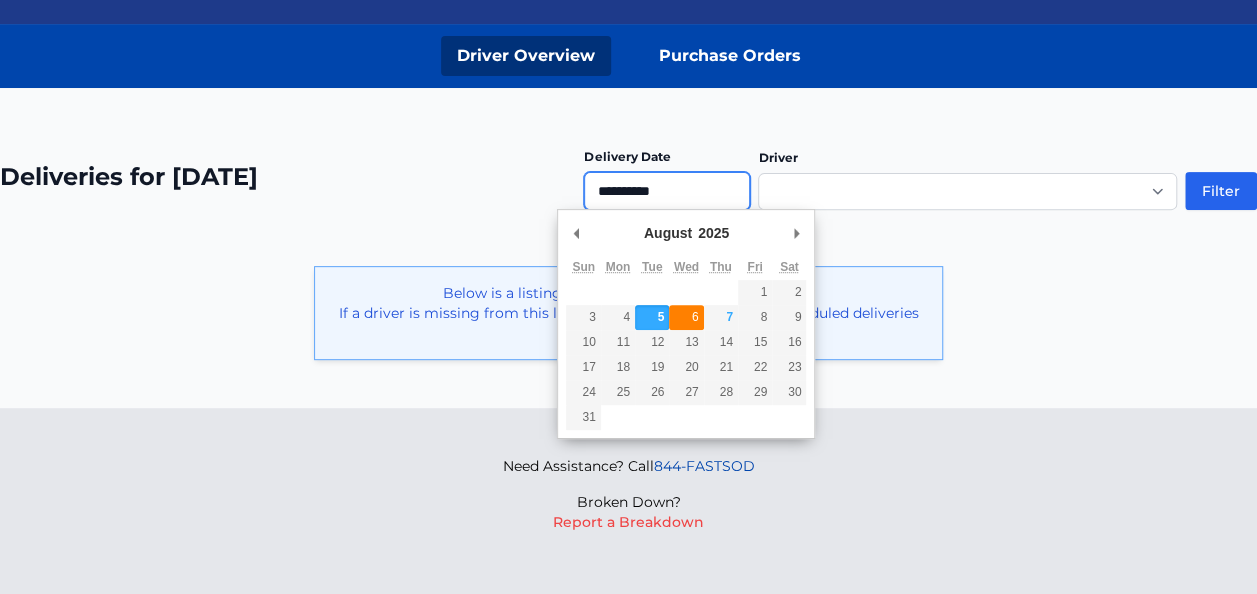 type on "**********" 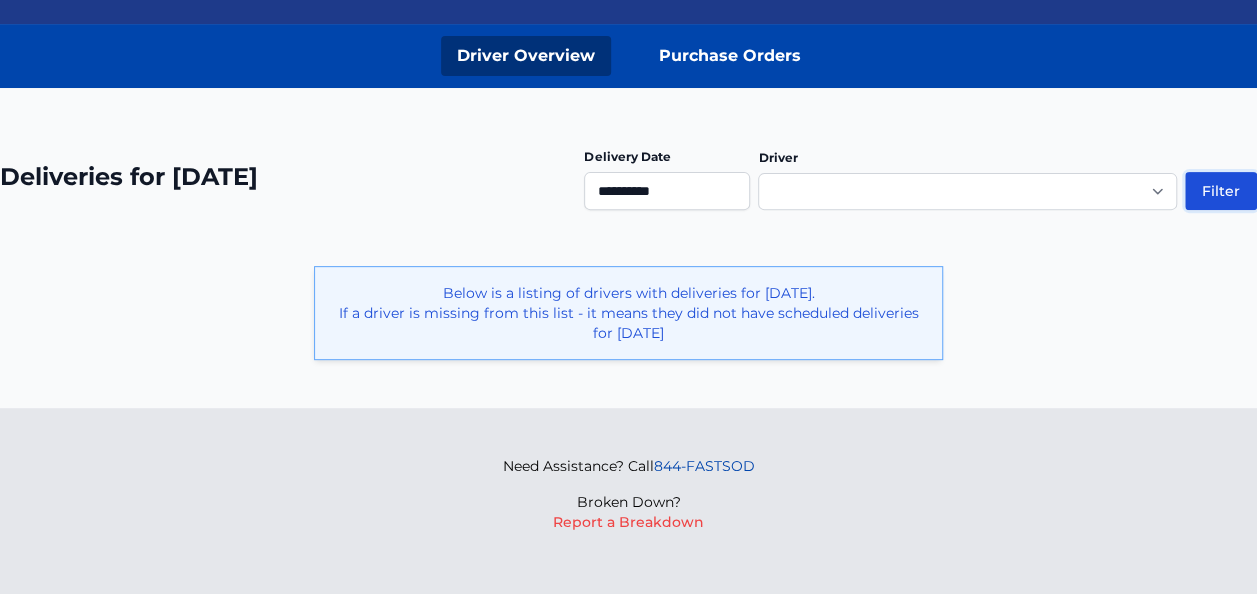 click on "Filter" at bounding box center (1221, 191) 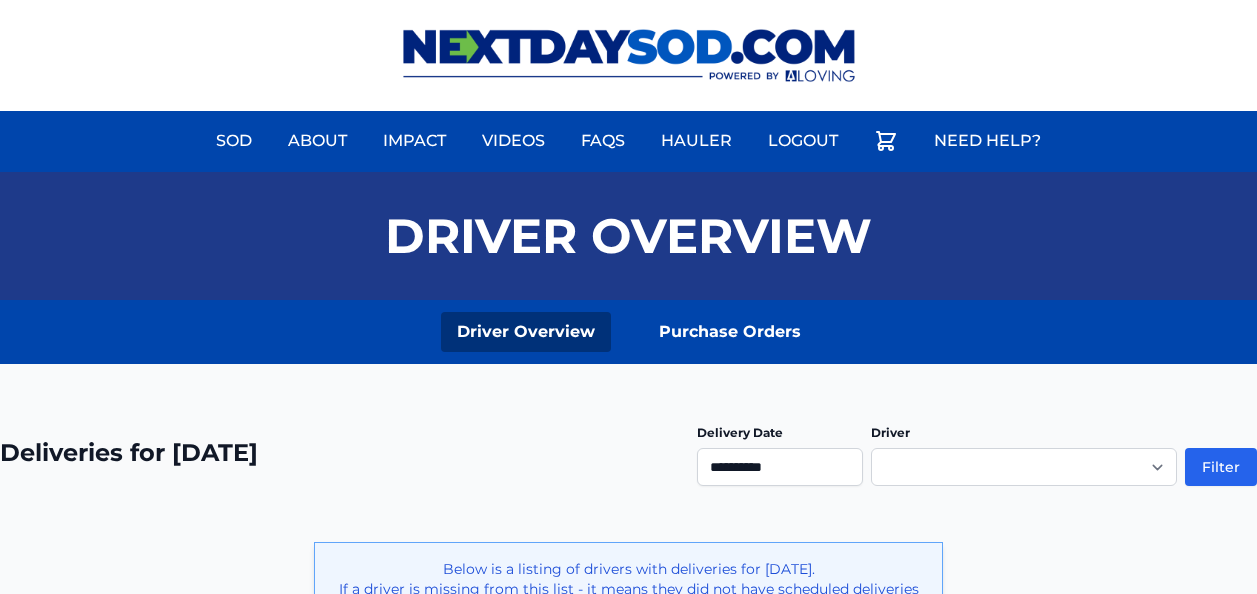 scroll, scrollTop: 0, scrollLeft: 0, axis: both 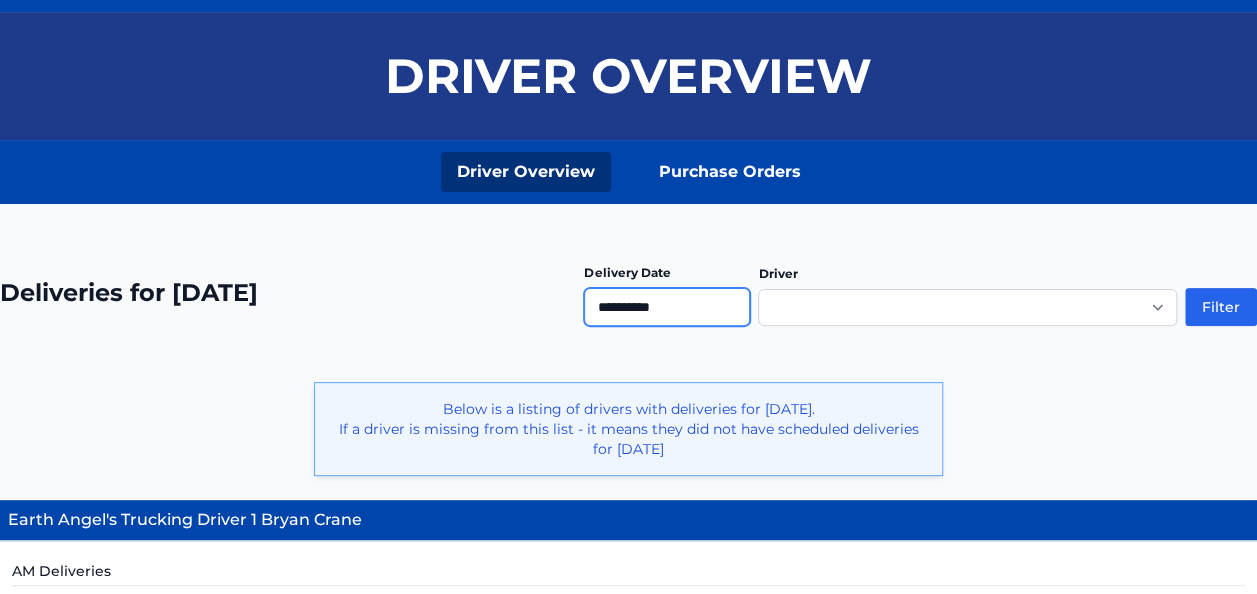 click on "**********" at bounding box center (667, 307) 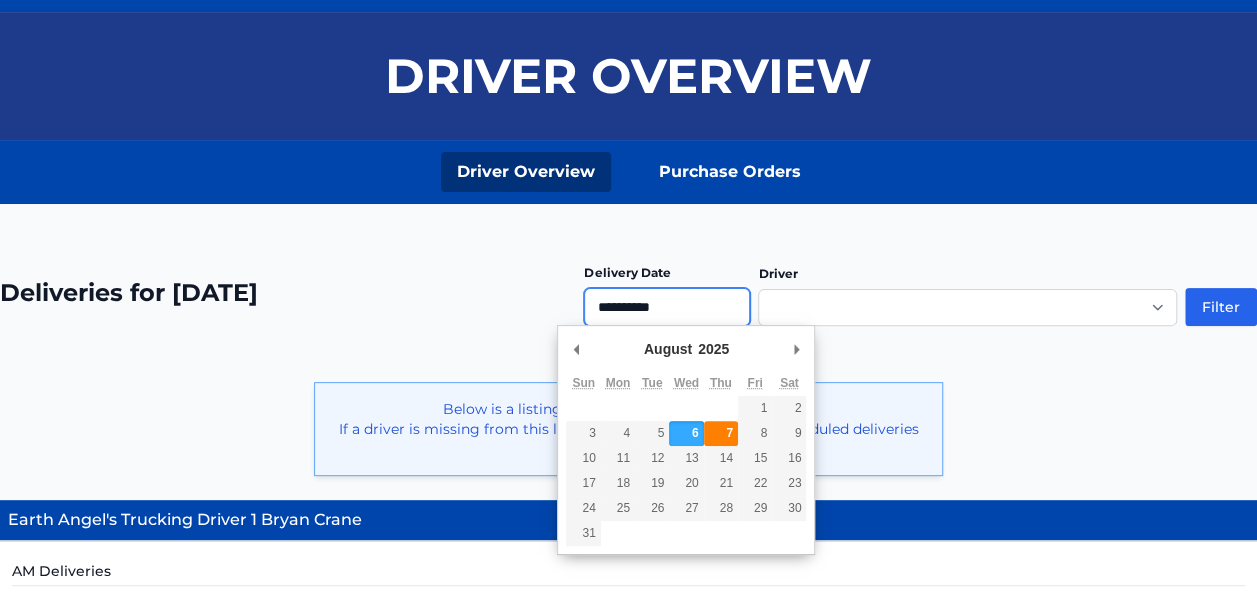 type on "**********" 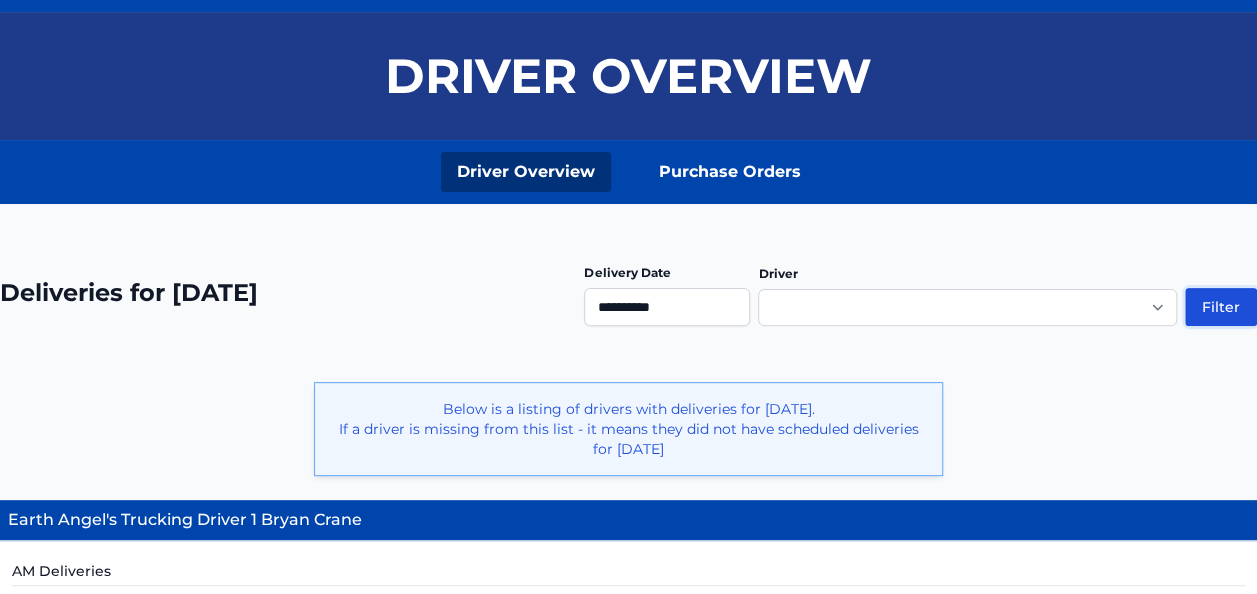click on "Filter" at bounding box center (1221, 307) 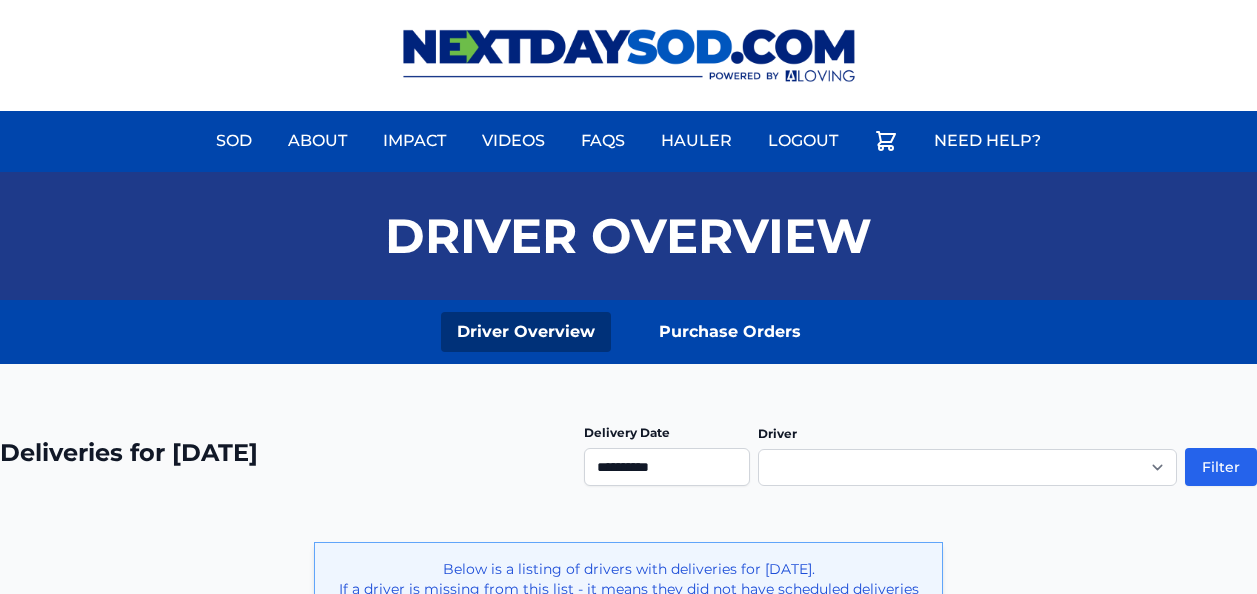 scroll, scrollTop: 0, scrollLeft: 0, axis: both 